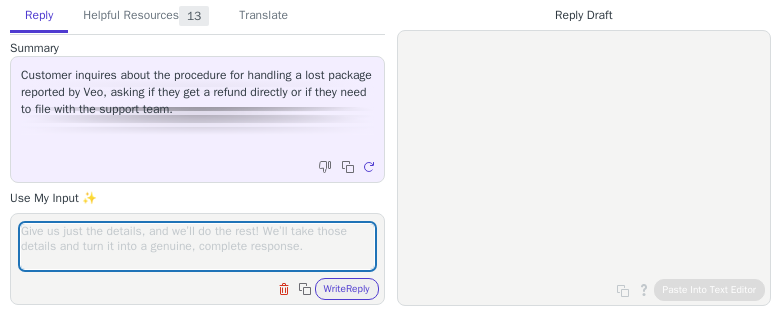 scroll, scrollTop: 0, scrollLeft: 0, axis: both 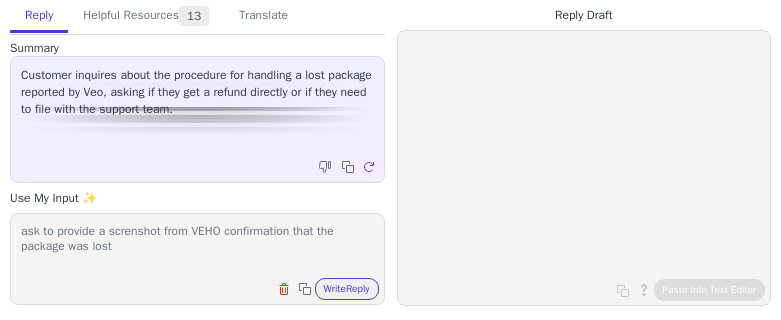 drag, startPoint x: 316, startPoint y: 287, endPoint x: 196, endPoint y: 266, distance: 121.82365 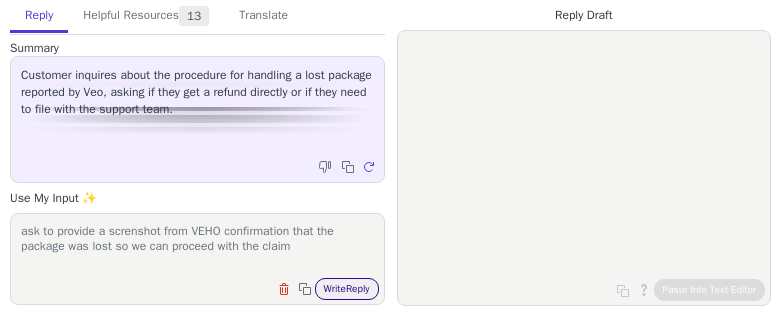 type on "ask to provide a screnshot from VEHO confirmation that the package was lost so we can proceed with the claim" 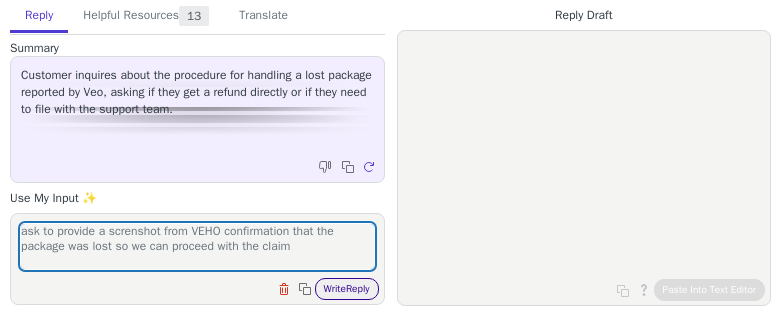 click on "Write  Reply" at bounding box center [347, 289] 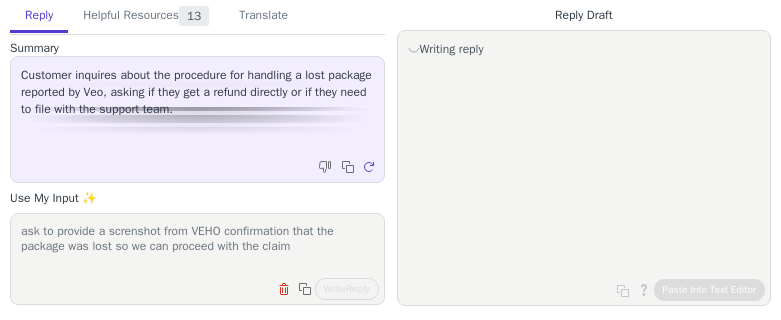 click on "ask to provide a screnshot from VEHO confirmation that the package was lost so we can proceed with the claim" at bounding box center (197, 246) 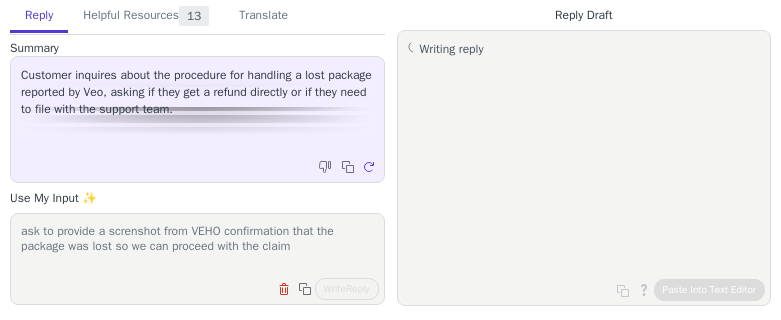 drag, startPoint x: 294, startPoint y: 248, endPoint x: 1, endPoint y: 225, distance: 293.90134 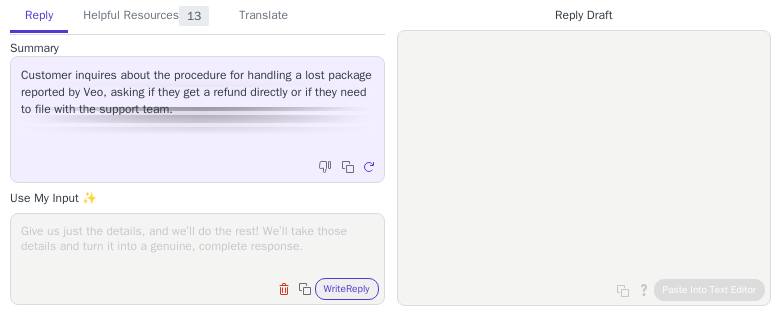 scroll, scrollTop: 0, scrollLeft: 0, axis: both 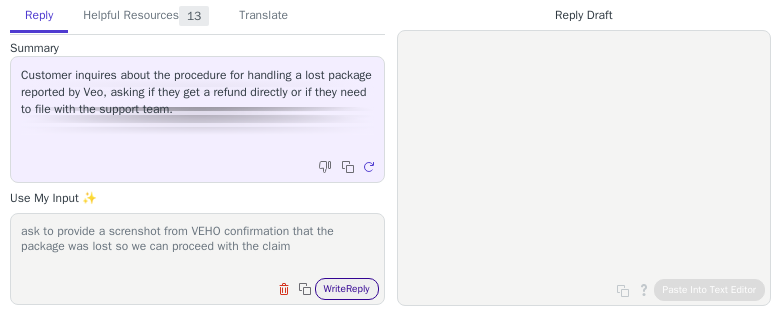 type on "ask to provide a screnshot from VEHO confirmation that the package was lost so we can proceed with the claim" 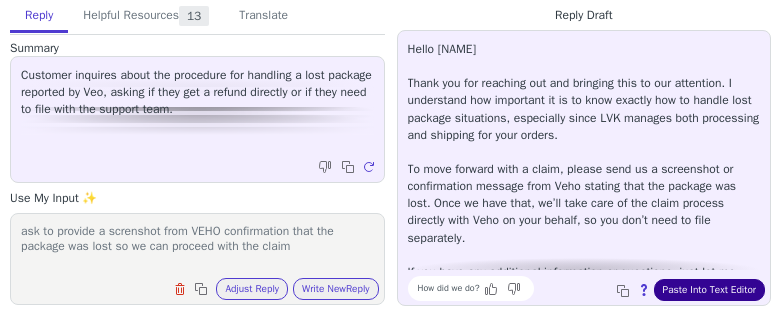 click on "Paste Into Text Editor" at bounding box center (709, 290) 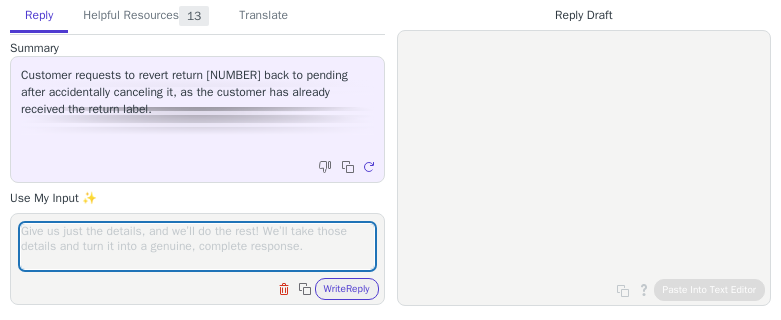 scroll, scrollTop: 0, scrollLeft: 0, axis: both 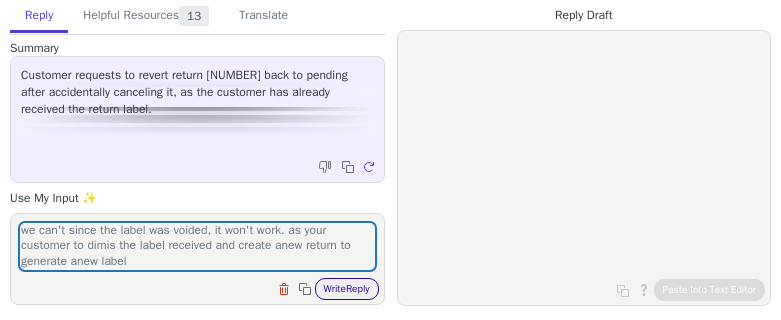 type on "we can't since the label was voided, it won't work. as your customer to dimis the label received and create  anew return to generate  anew label" 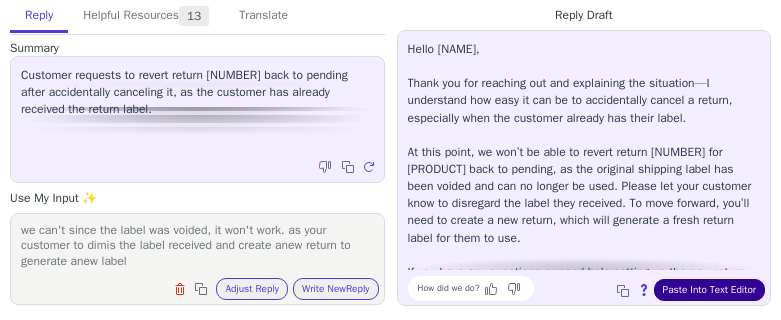 click on "Paste Into Text Editor" at bounding box center [709, 290] 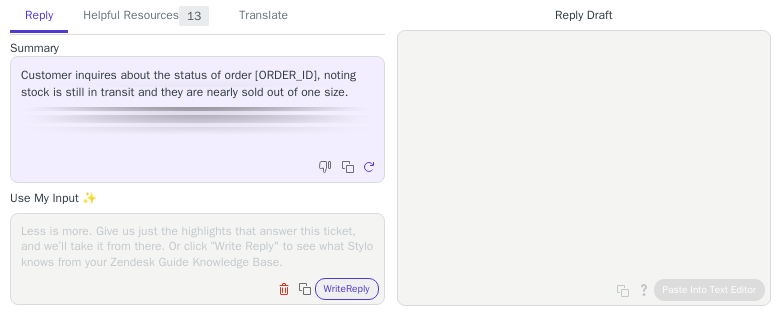 scroll, scrollTop: 0, scrollLeft: 0, axis: both 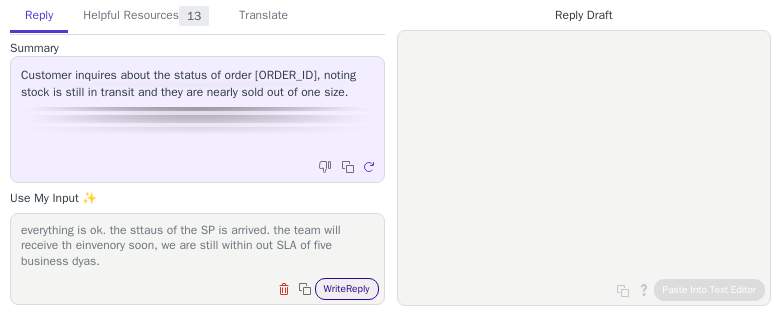 type on "everything is ok. the sttaus of the SP is arrived. the team will receive th einvenory soon, we are still within out SLA of five business dyas." 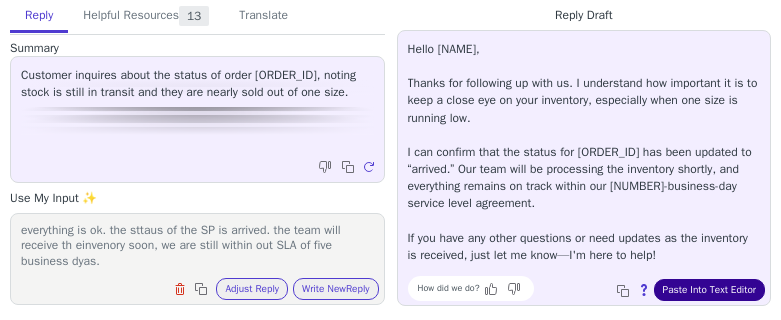 click on "Paste Into Text Editor" at bounding box center [709, 290] 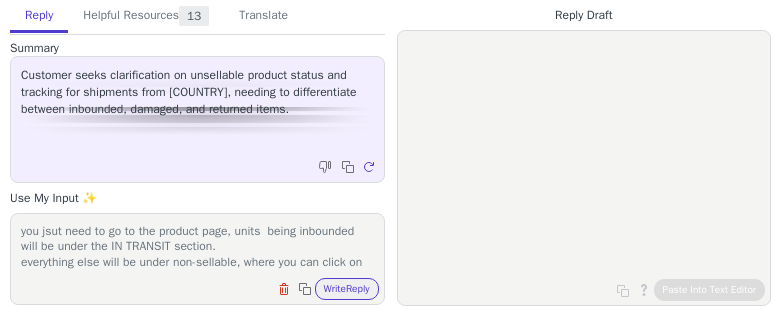 click on "Write  Reply" at bounding box center [347, 289] 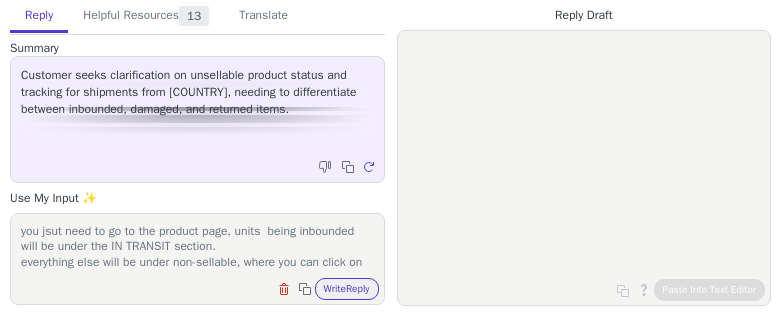 scroll, scrollTop: 0, scrollLeft: 0, axis: both 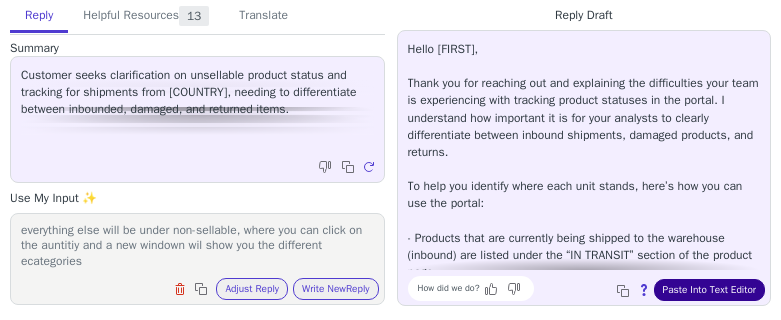 click on "Paste Into Text Editor" at bounding box center (709, 290) 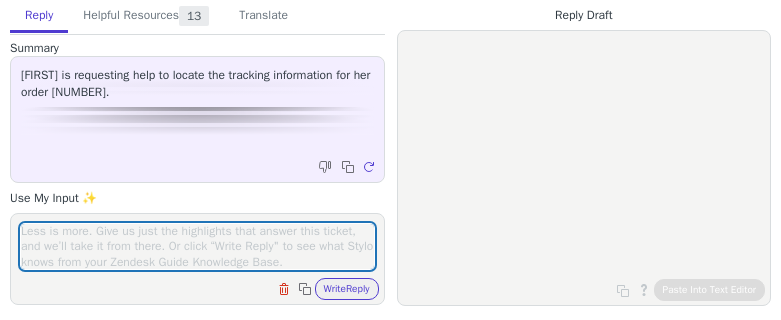 scroll, scrollTop: 0, scrollLeft: 0, axis: both 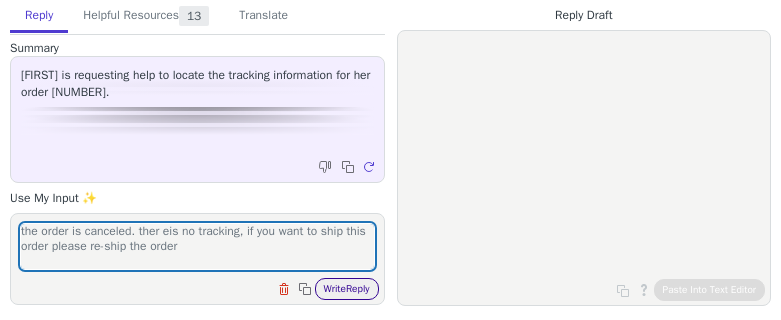 type on "the order is canceled. ther eis no tracking, if you want to ship this order please re-ship the order" 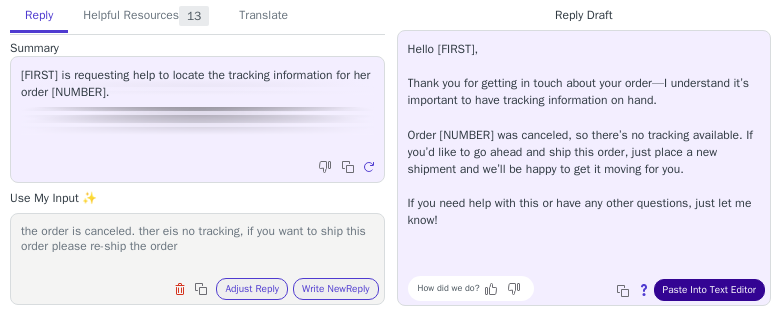 click on "Paste Into Text Editor" at bounding box center [709, 290] 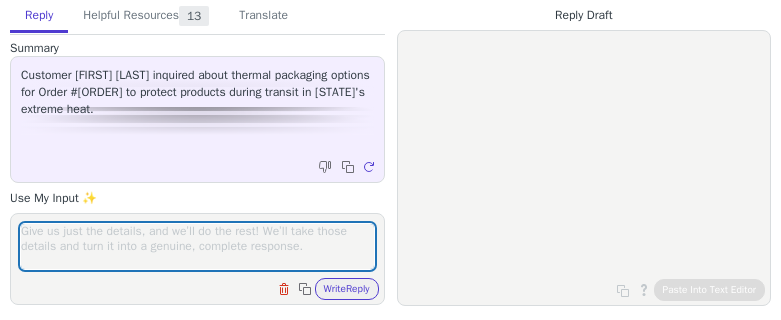 scroll, scrollTop: 0, scrollLeft: 0, axis: both 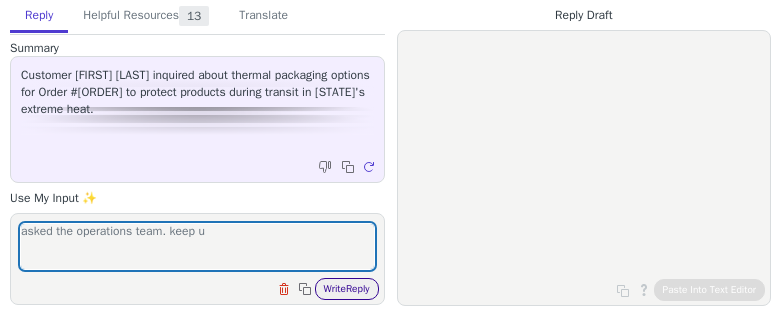type on "asked the operations team. keep u" 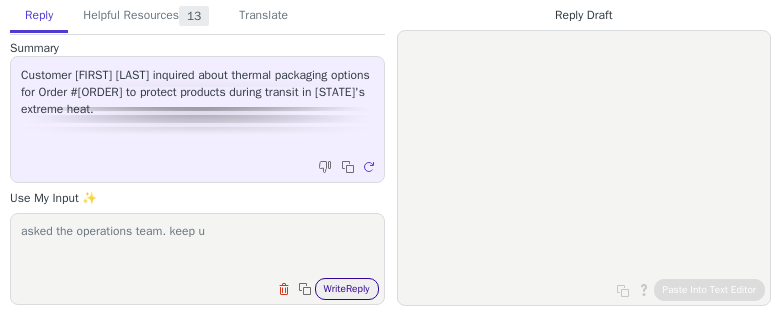 click on "Write  Reply" at bounding box center [347, 289] 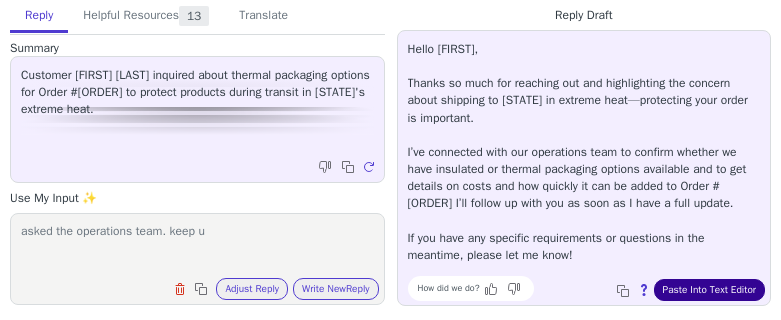 click on "Paste Into Text Editor" at bounding box center [709, 290] 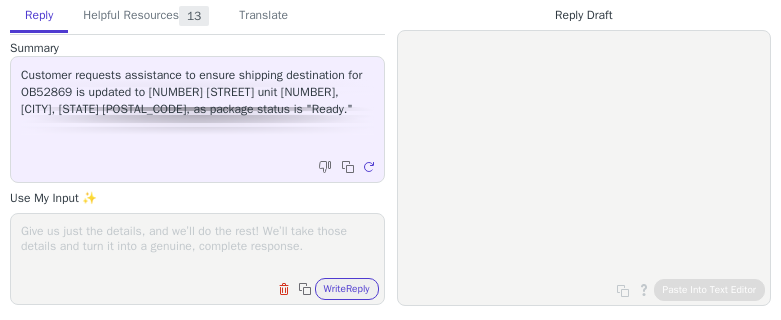 scroll, scrollTop: 0, scrollLeft: 0, axis: both 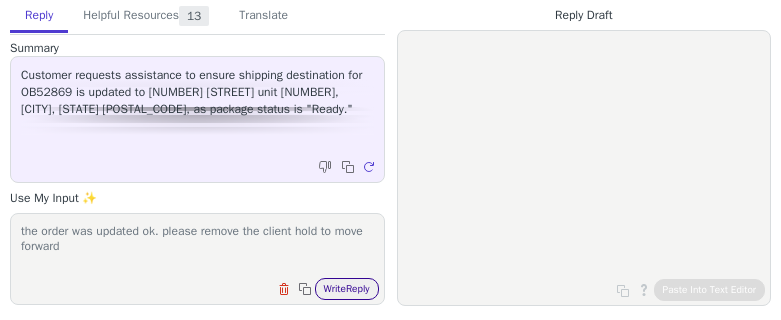 type on "the order was updated ok. please remove the client hold to move forward" 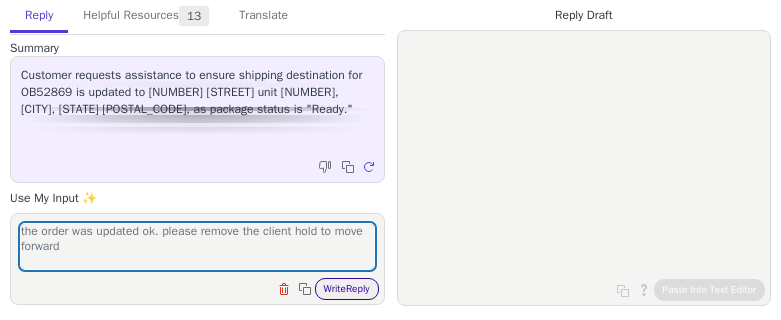 click on "Write  Reply" at bounding box center [347, 289] 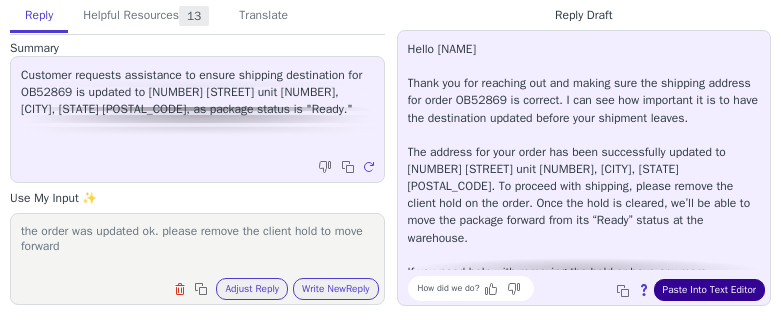 click on "Paste Into Text Editor" at bounding box center [709, 290] 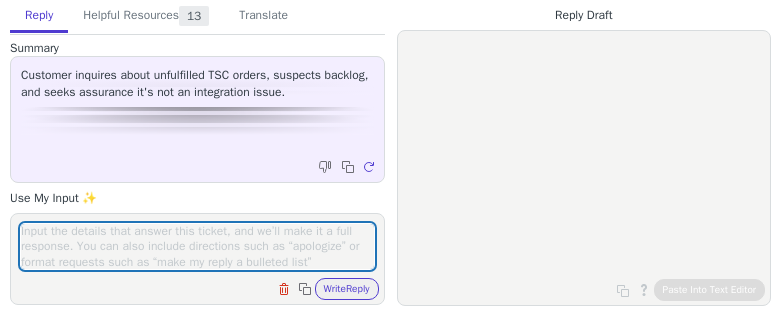 scroll, scrollTop: 0, scrollLeft: 0, axis: both 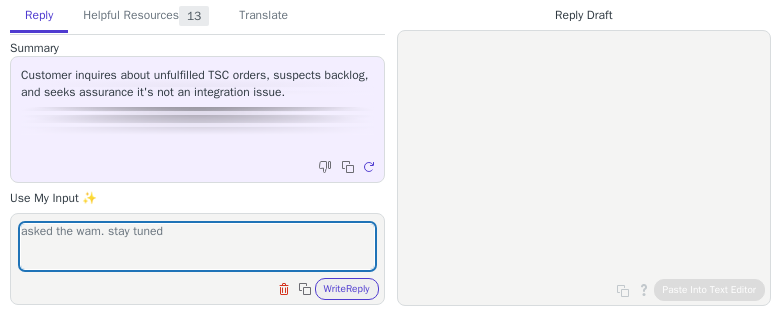 type on "asked the wam. stay tuned" 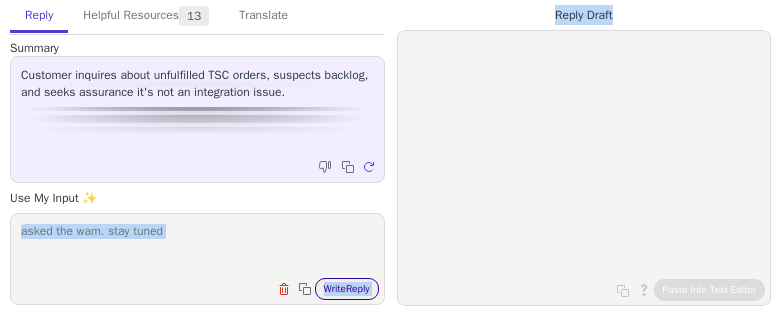 click on "Write  Reply" at bounding box center (347, 289) 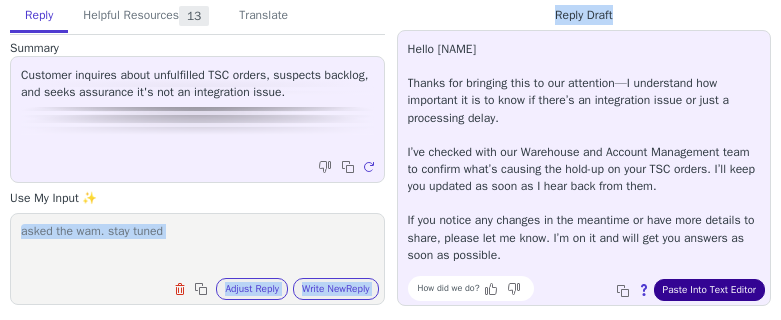 click on "Paste Into Text Editor" at bounding box center (709, 290) 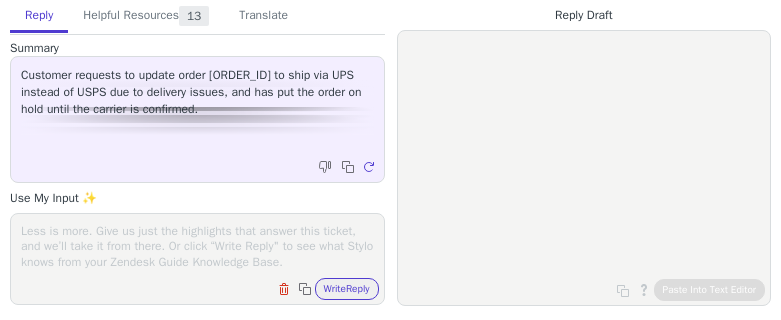 scroll, scrollTop: 0, scrollLeft: 0, axis: both 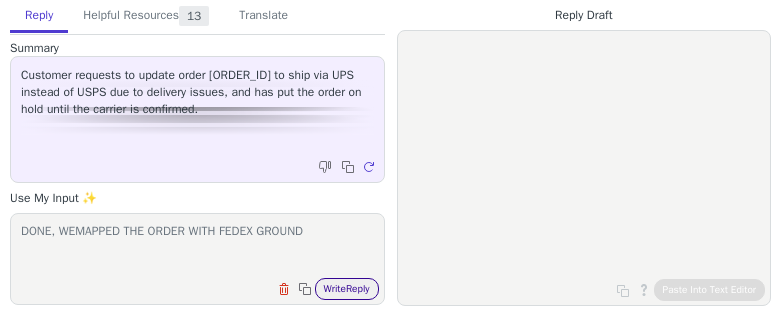 type on "DONE, WEMAPPED THE ORDER WITH FEDEX GROUND" 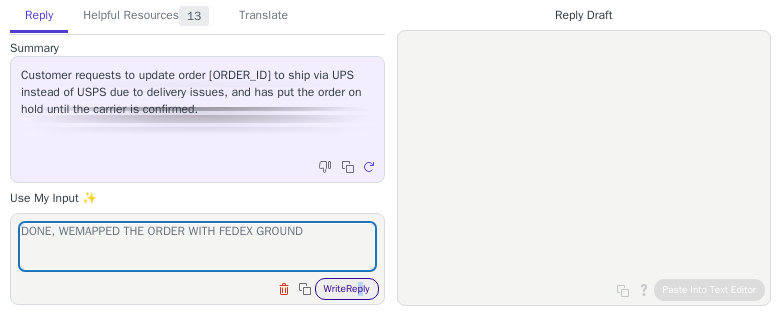 click on "Clear field Copy to clipboard Write  Reply" at bounding box center (326, 289) 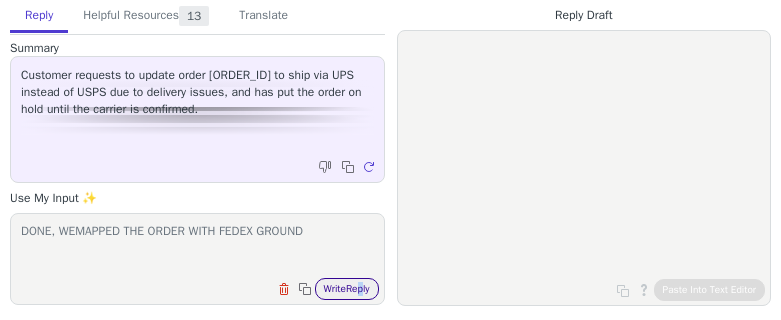 click on "Write  Reply" at bounding box center [347, 289] 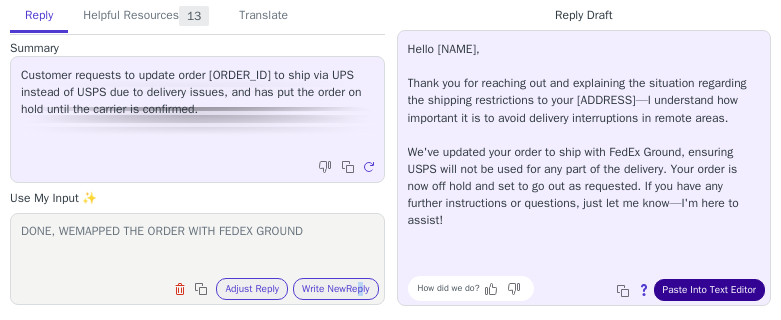 click on "Paste Into Text Editor" at bounding box center (709, 290) 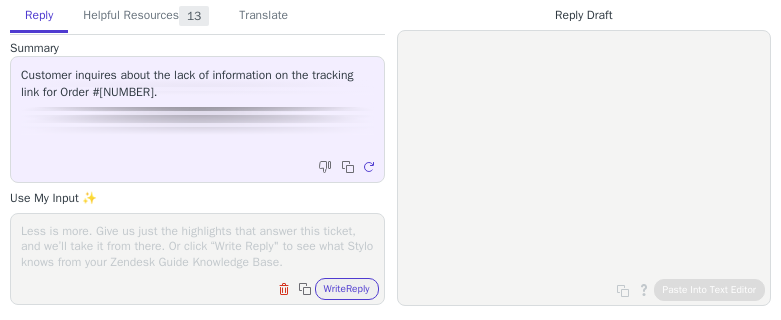 scroll, scrollTop: 0, scrollLeft: 0, axis: both 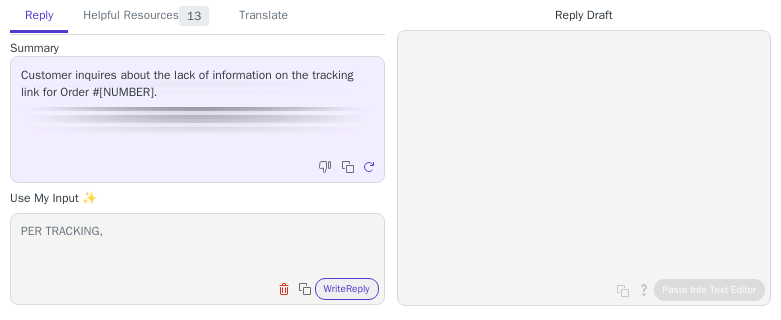 paste on "Canada Post
Personal
Business
Our company
Shop
Tools
Search
As we stabilize our applications after our recent system upgrade, some applications will be unavailable or customers may experience delays, until further notice. Visit Closures and service interruptions for details." 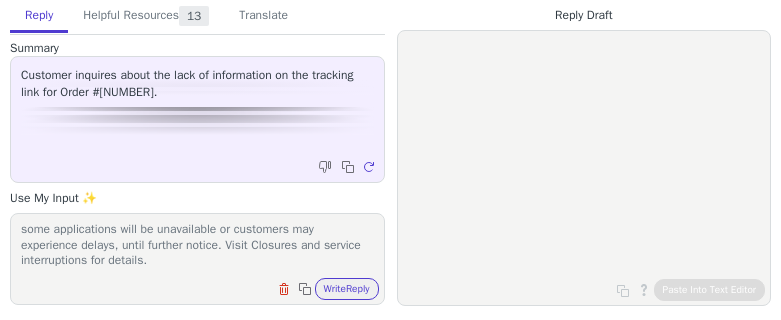 scroll, scrollTop: 0, scrollLeft: 0, axis: both 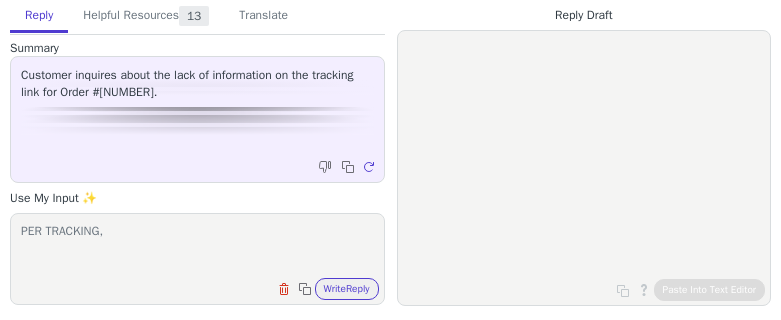 paste on "[DAY_OF_WEEK], [MONTH] [DAY] by end of day" 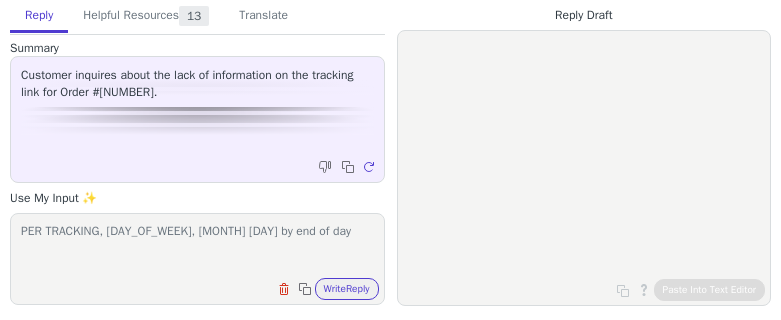 click on "PER TRACKING, [DAY_OF_WEEK], [MONTH] [DAY] by end of day" at bounding box center [197, 246] 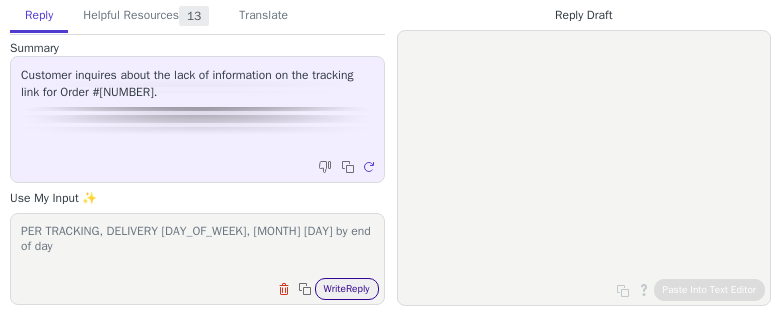 type on "PER TRACKING, DELIVERY [DAY_OF_WEEK], [MONTH] [DAY] by end of day" 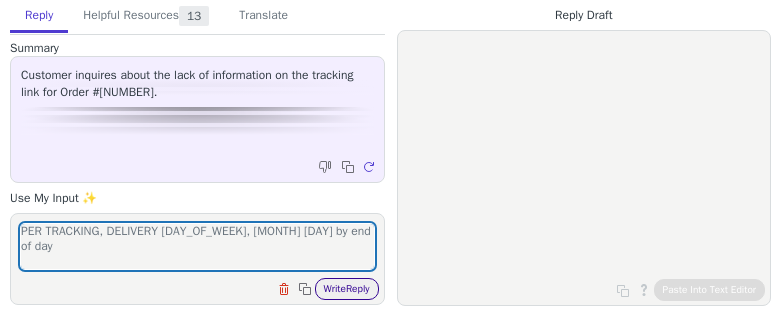 click on "Write  Reply" at bounding box center [347, 289] 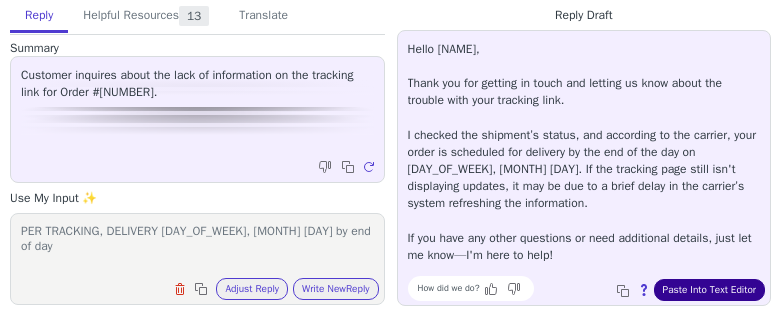 click on "Paste Into Text Editor" at bounding box center (709, 290) 